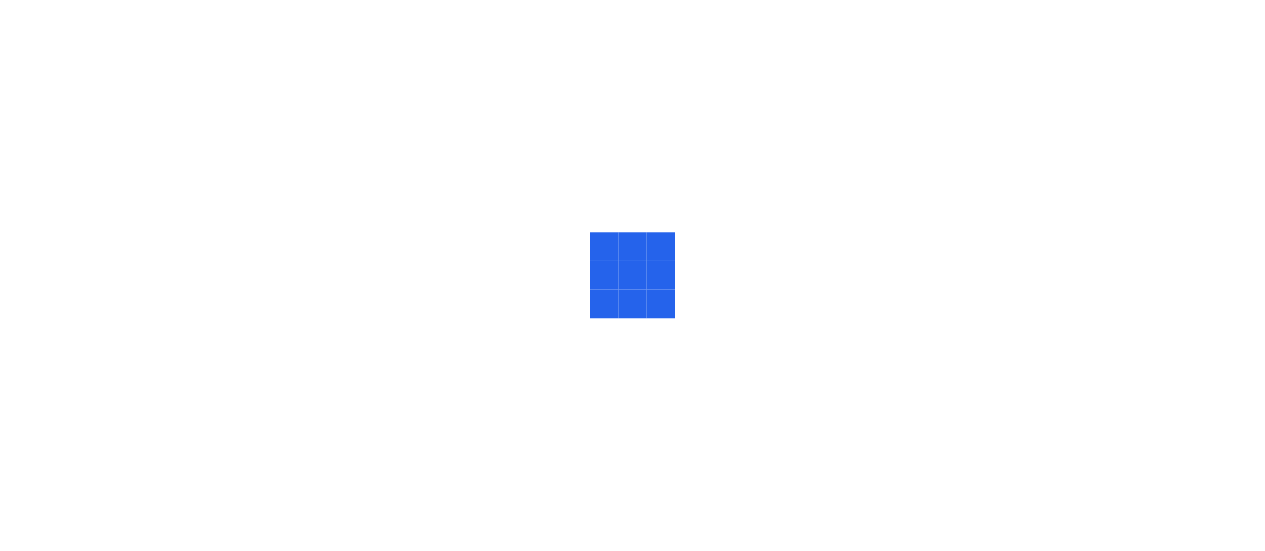scroll, scrollTop: 0, scrollLeft: 0, axis: both 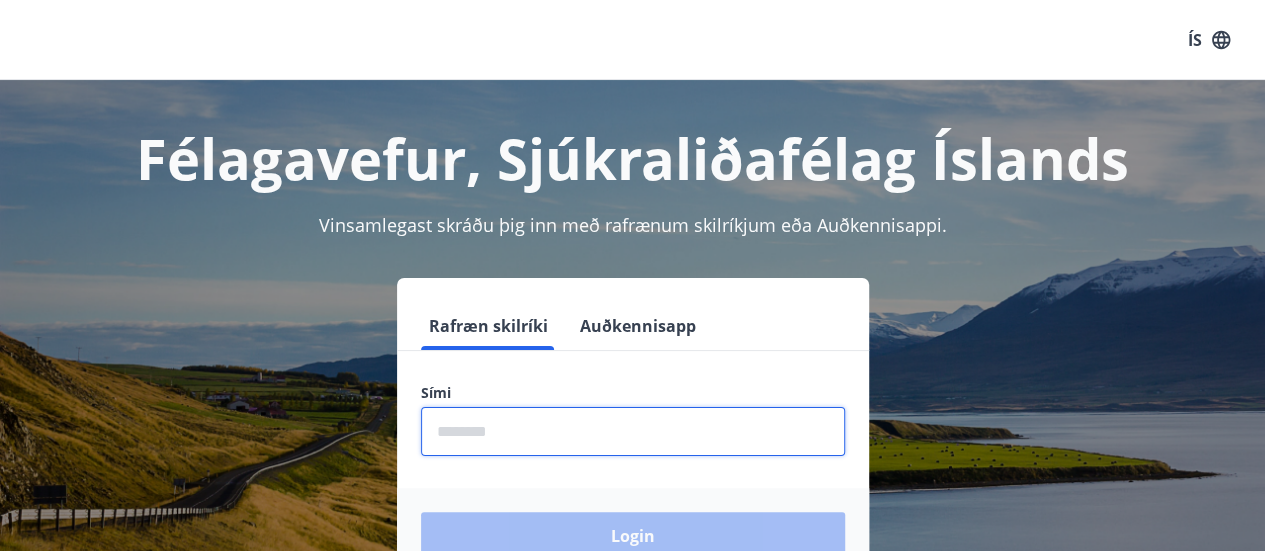 click at bounding box center (633, 431) 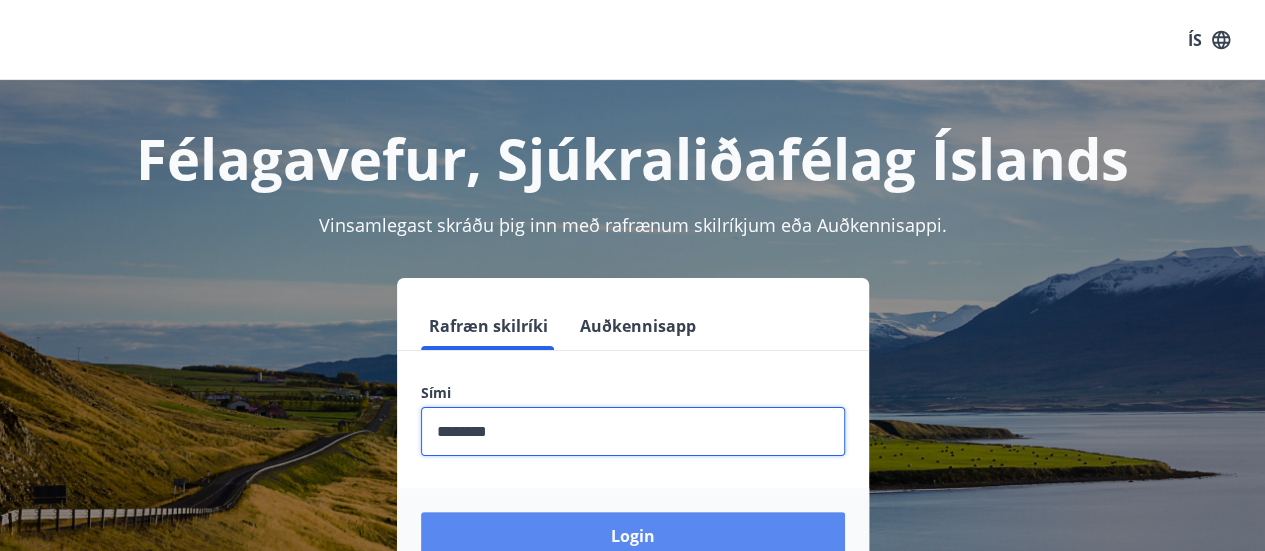 type on "********" 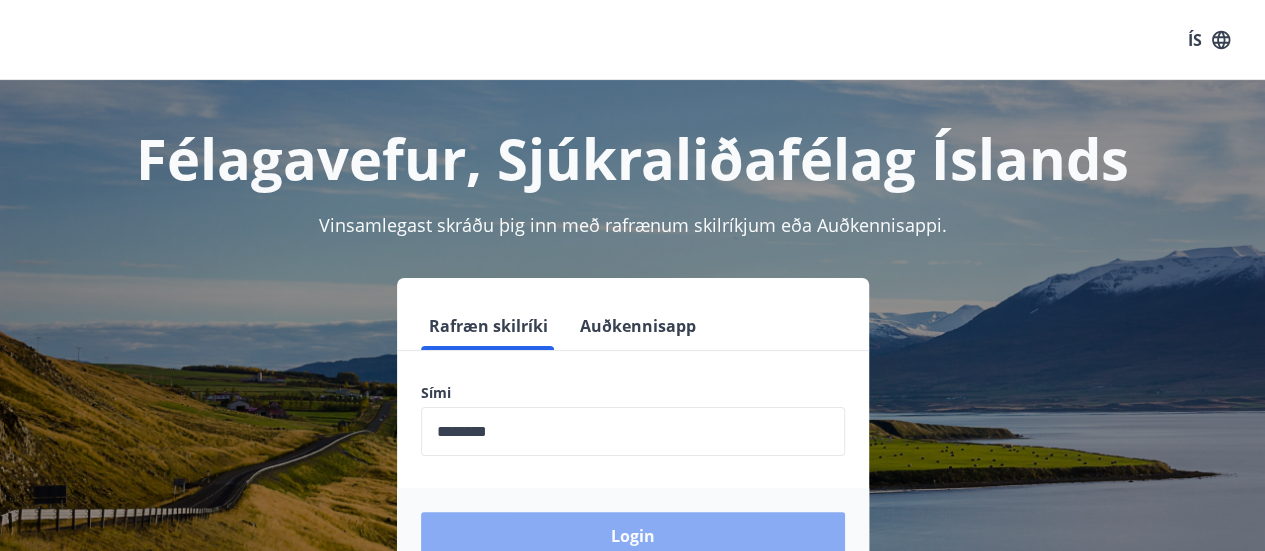 click on "Login" at bounding box center [633, 536] 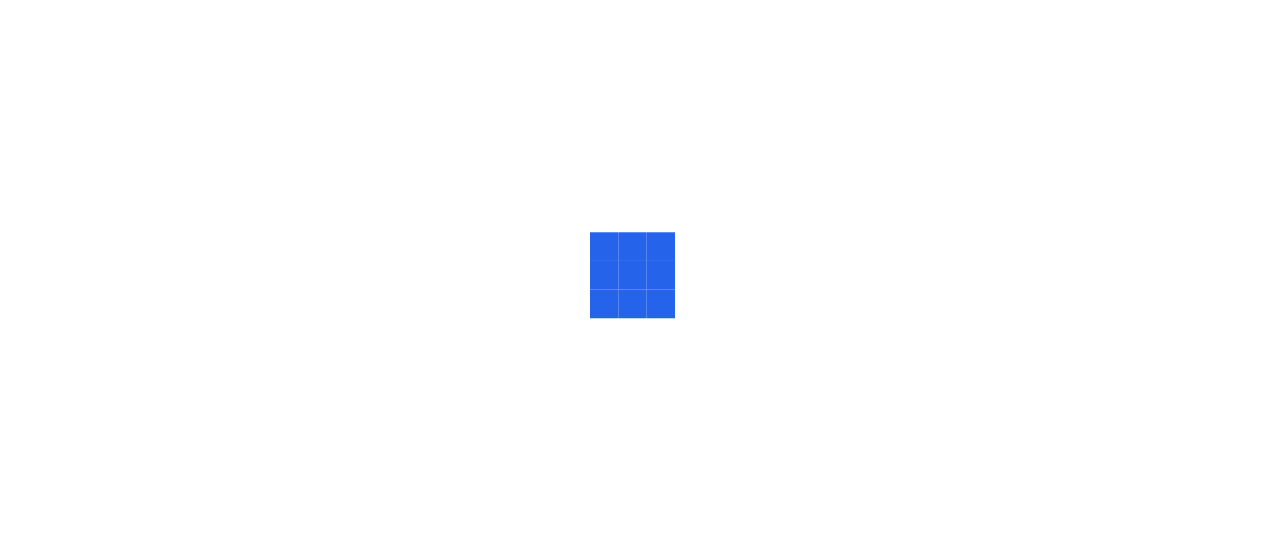 scroll, scrollTop: 0, scrollLeft: 0, axis: both 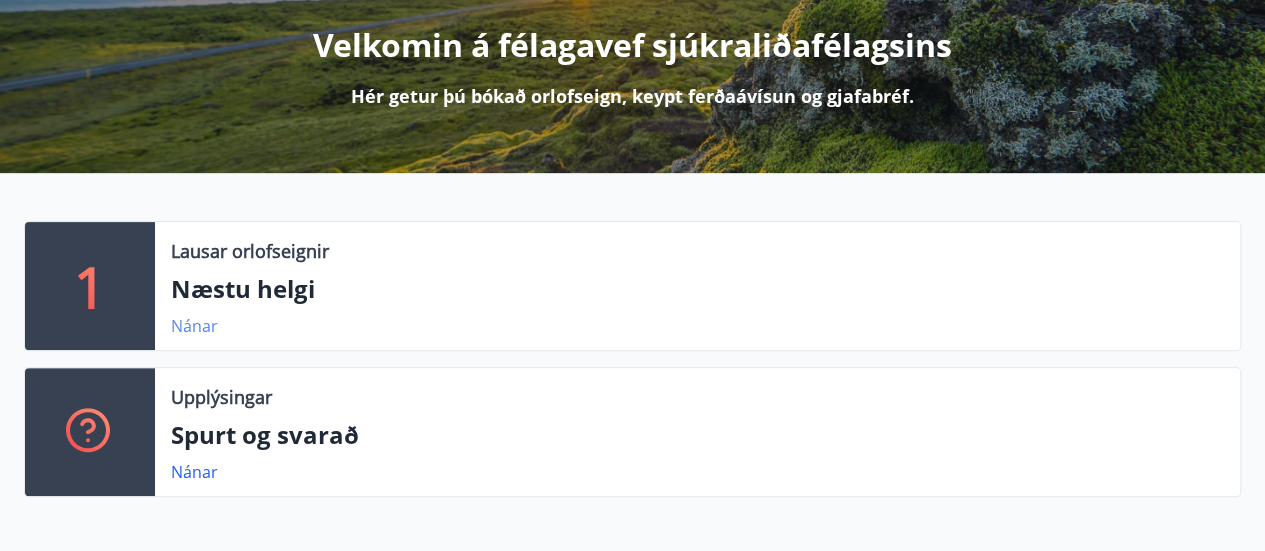 click on "Nánar" at bounding box center (194, 326) 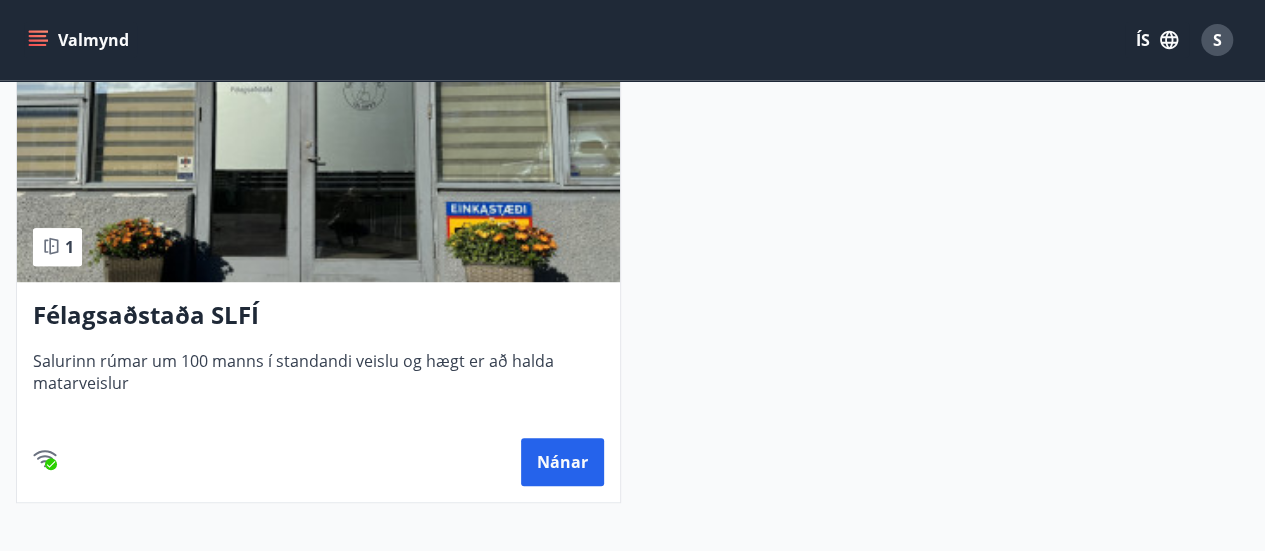 scroll, scrollTop: 521, scrollLeft: 0, axis: vertical 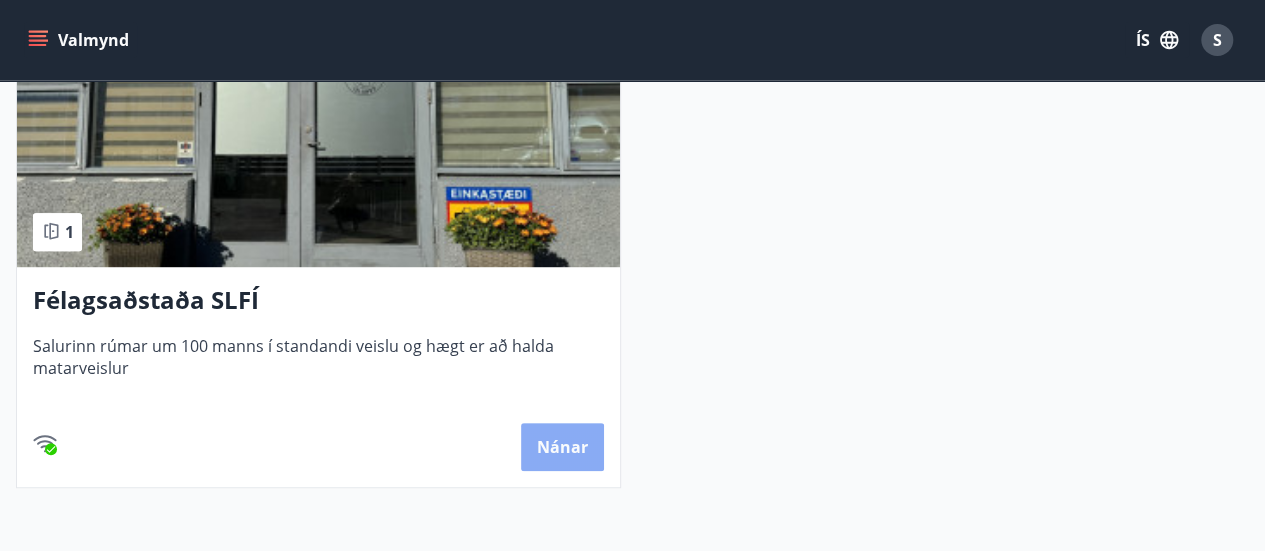 click on "Nánar" at bounding box center [562, 447] 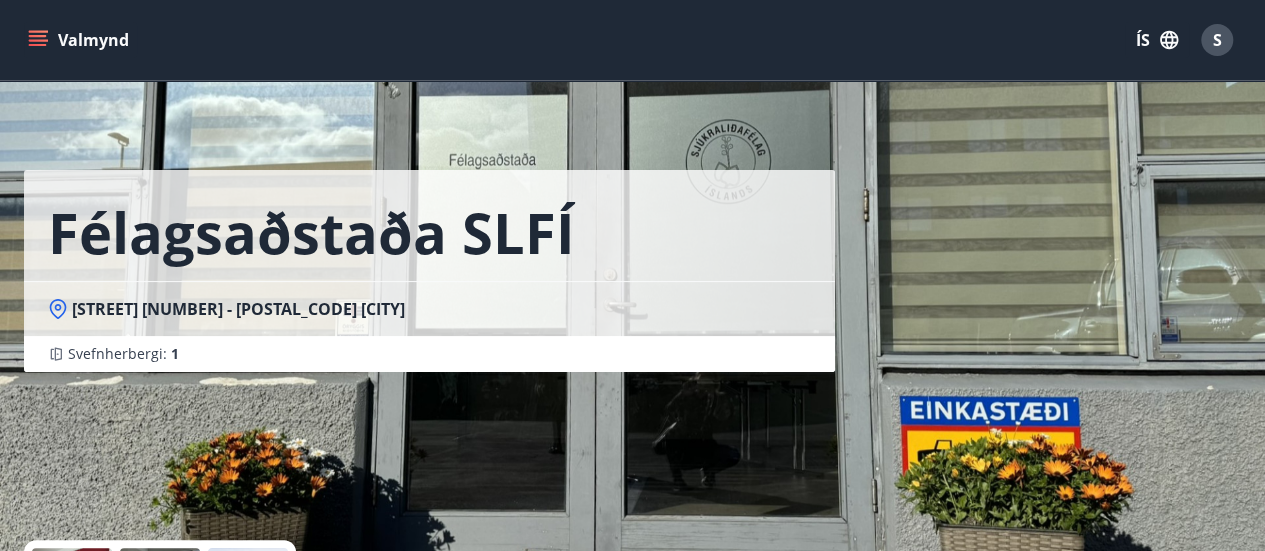 scroll, scrollTop: 0, scrollLeft: 0, axis: both 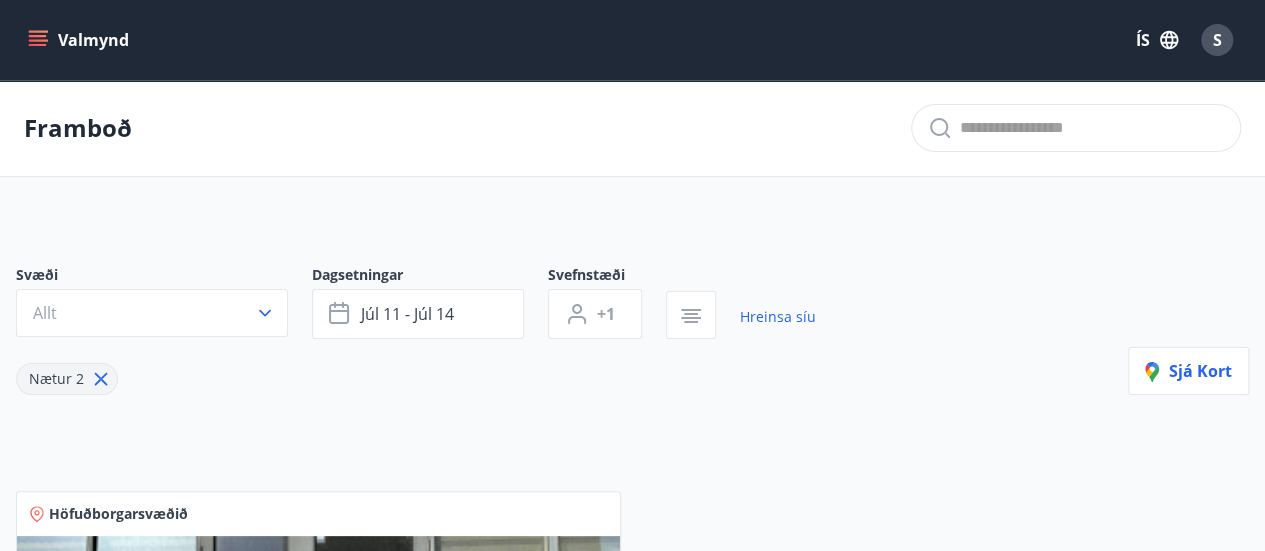 click at bounding box center [40, 40] 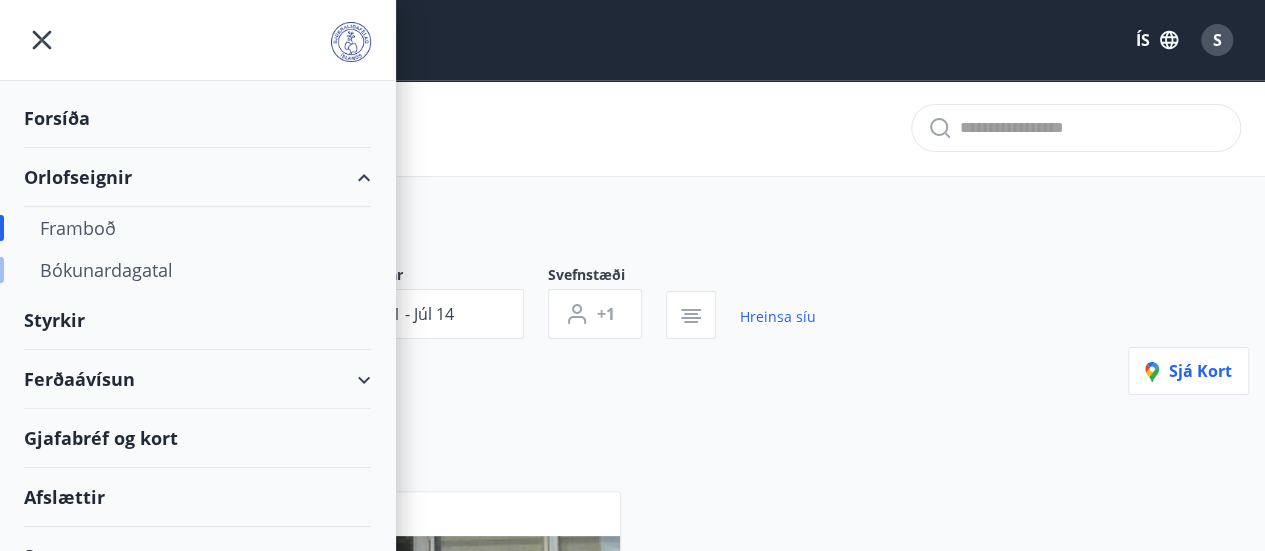 click on "Bókunardagatal" at bounding box center (197, 270) 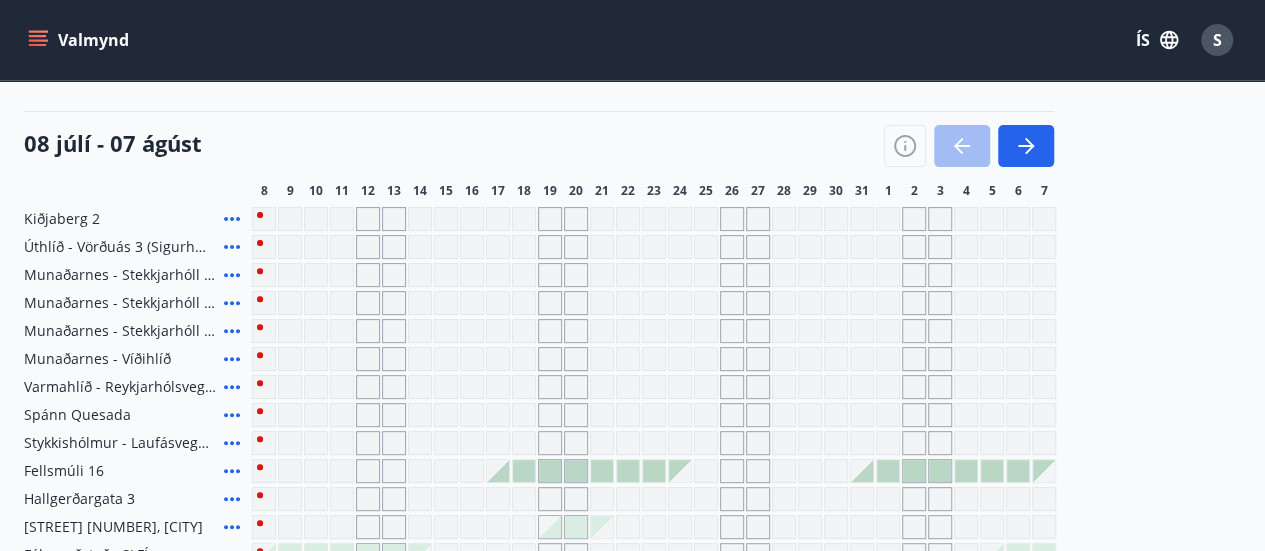 scroll, scrollTop: 213, scrollLeft: 0, axis: vertical 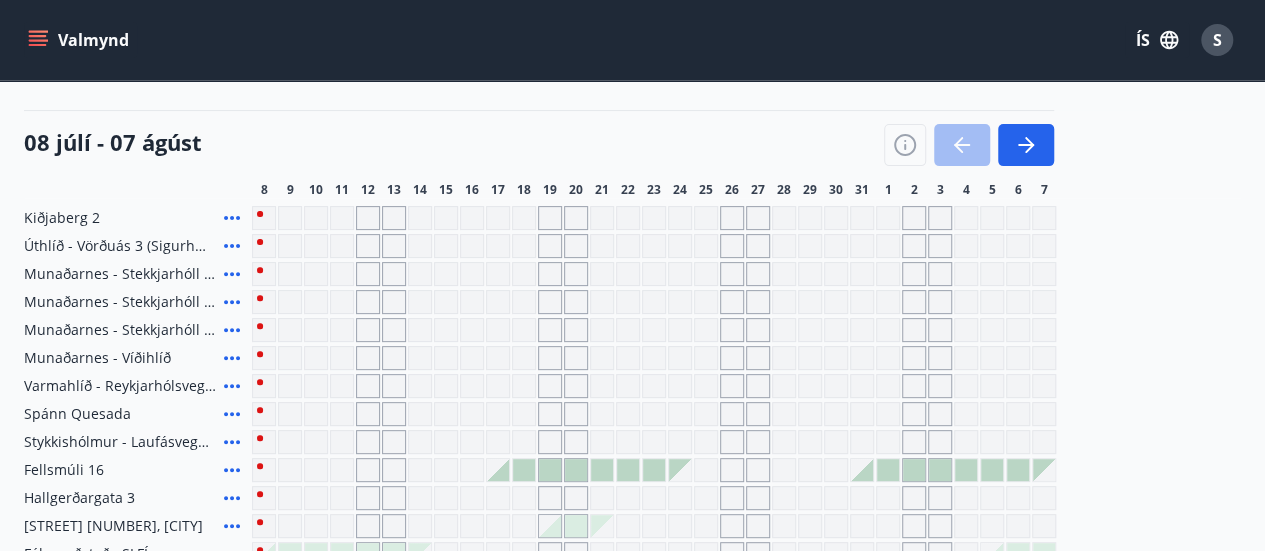click at bounding box center (576, 218) 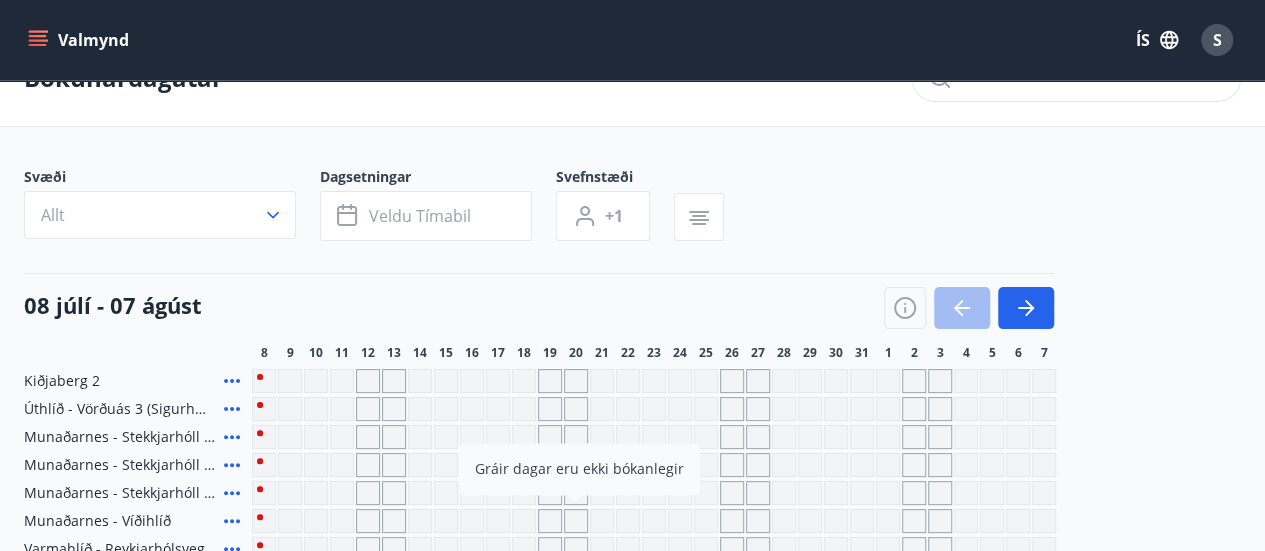 scroll, scrollTop: 51, scrollLeft: 0, axis: vertical 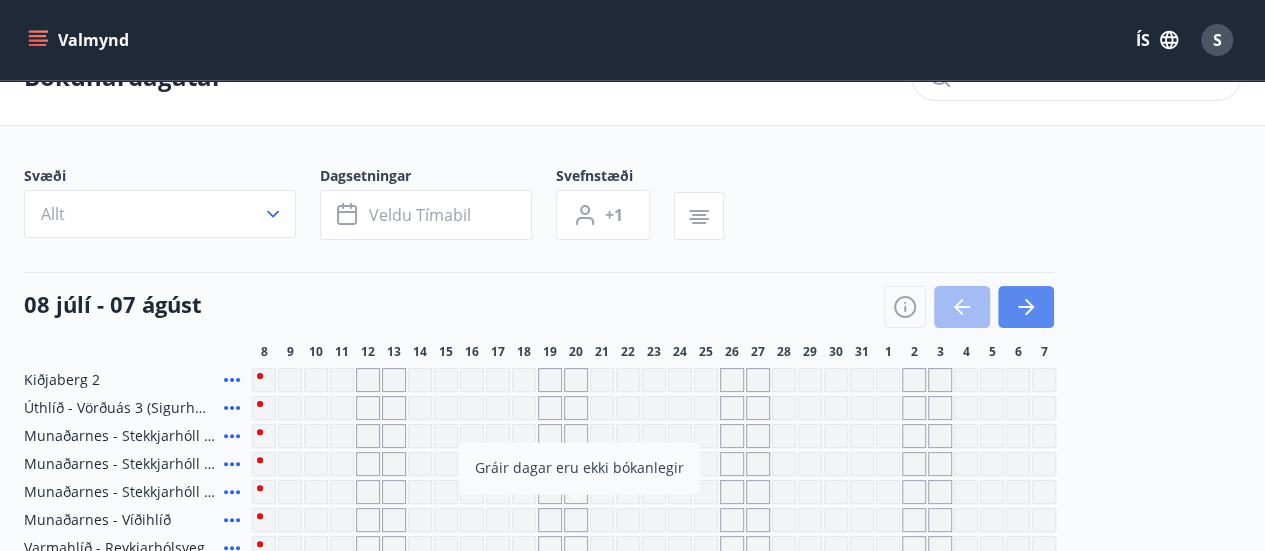 click at bounding box center (1029, 307) 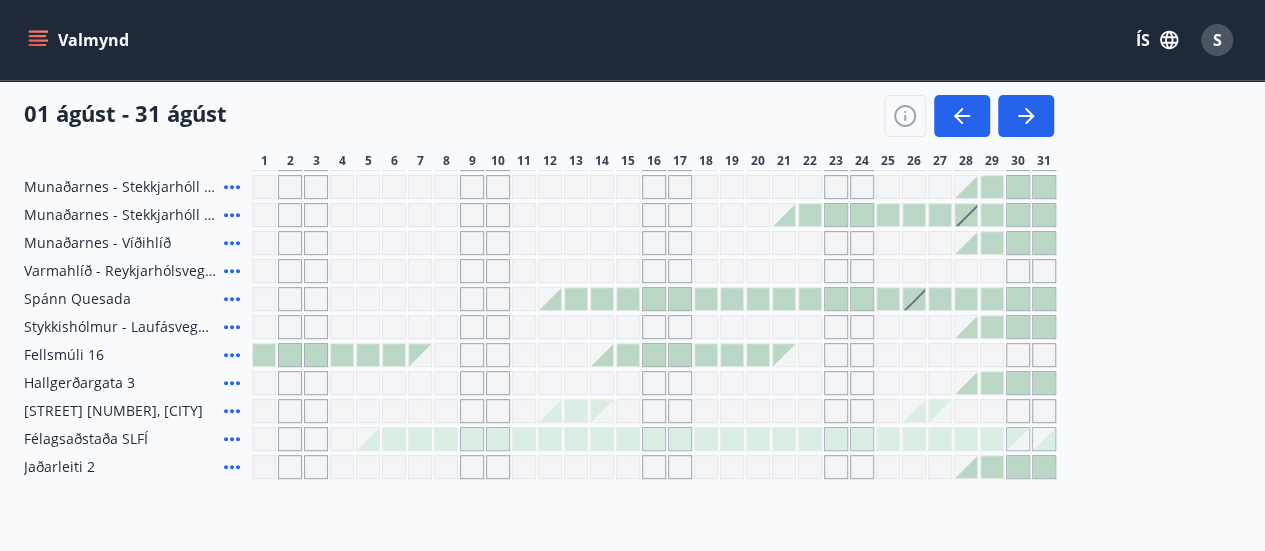 scroll, scrollTop: 329, scrollLeft: 0, axis: vertical 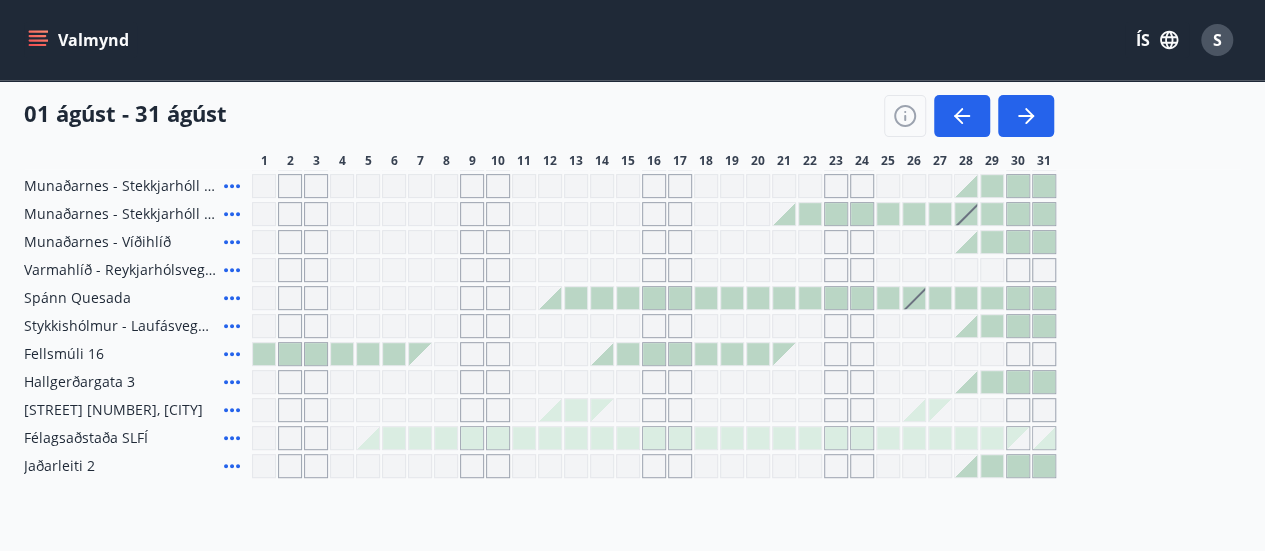 click at bounding box center (472, 438) 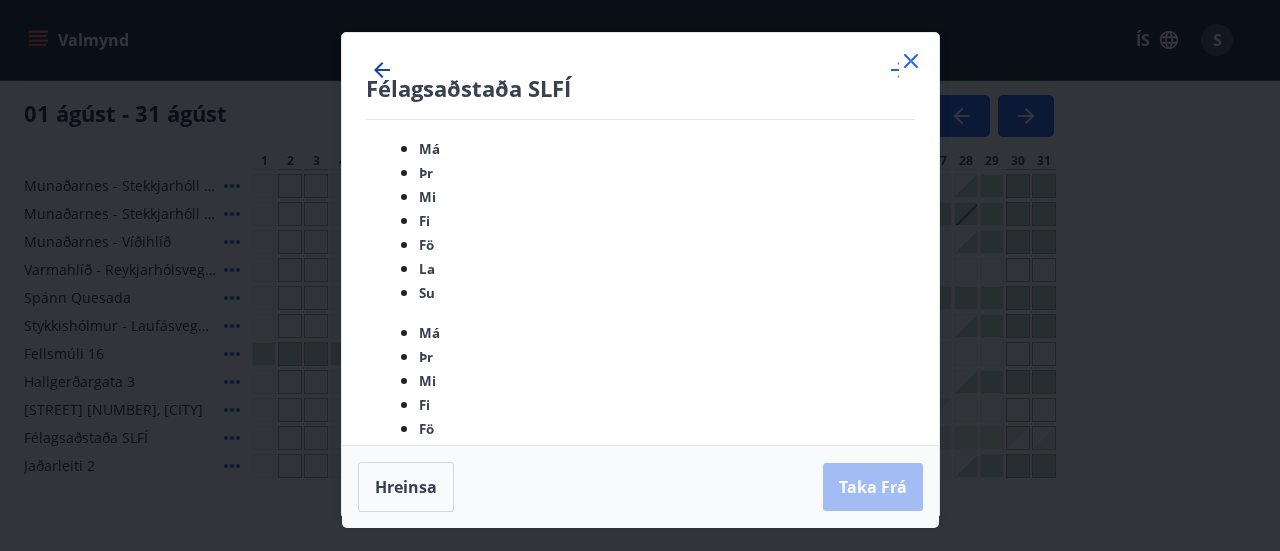 click at bounding box center [382, 70] 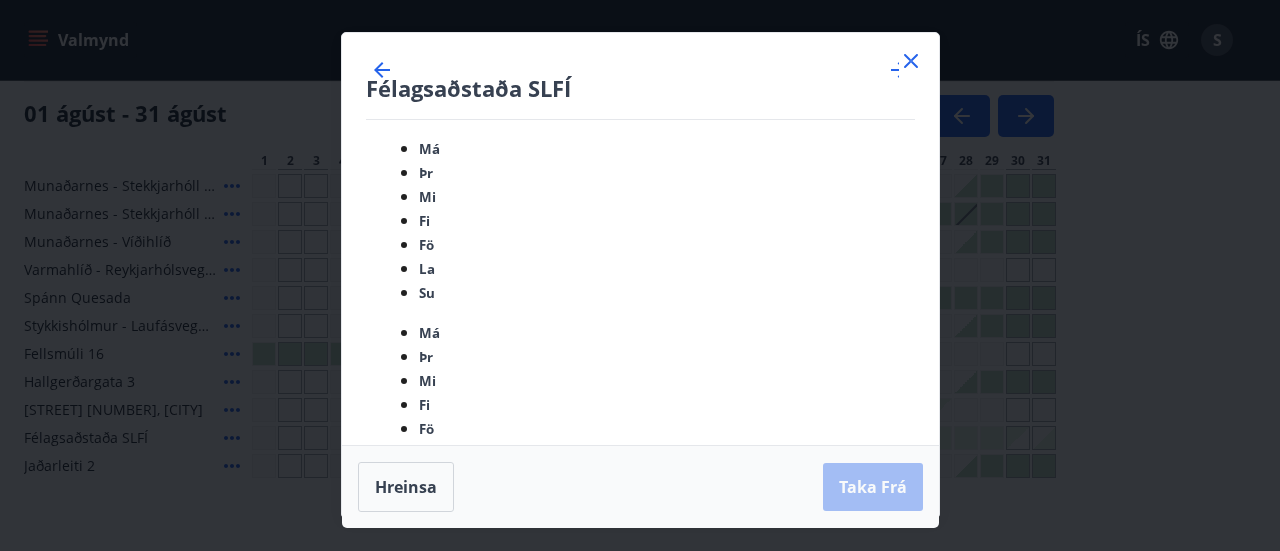click at bounding box center (911, 61) 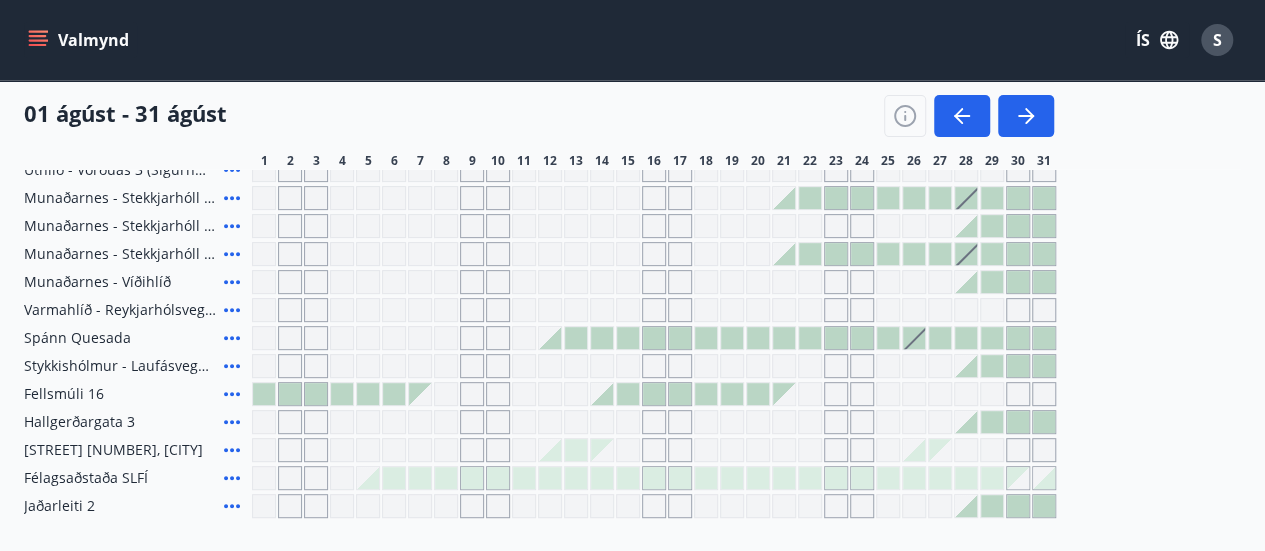 scroll, scrollTop: 0, scrollLeft: 0, axis: both 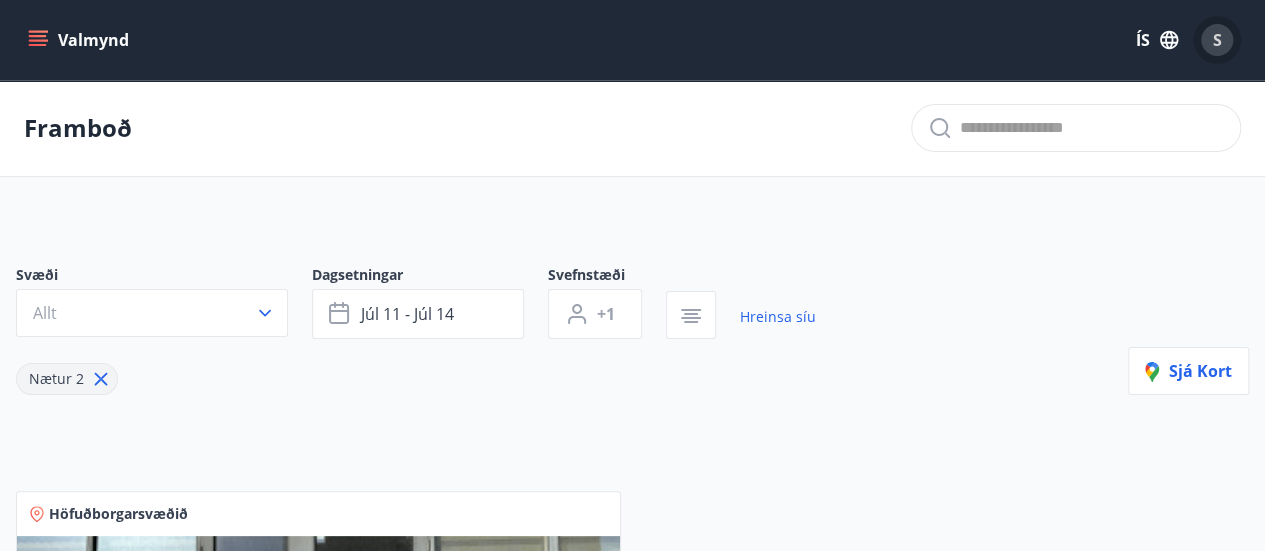 click on "S" at bounding box center [1217, 40] 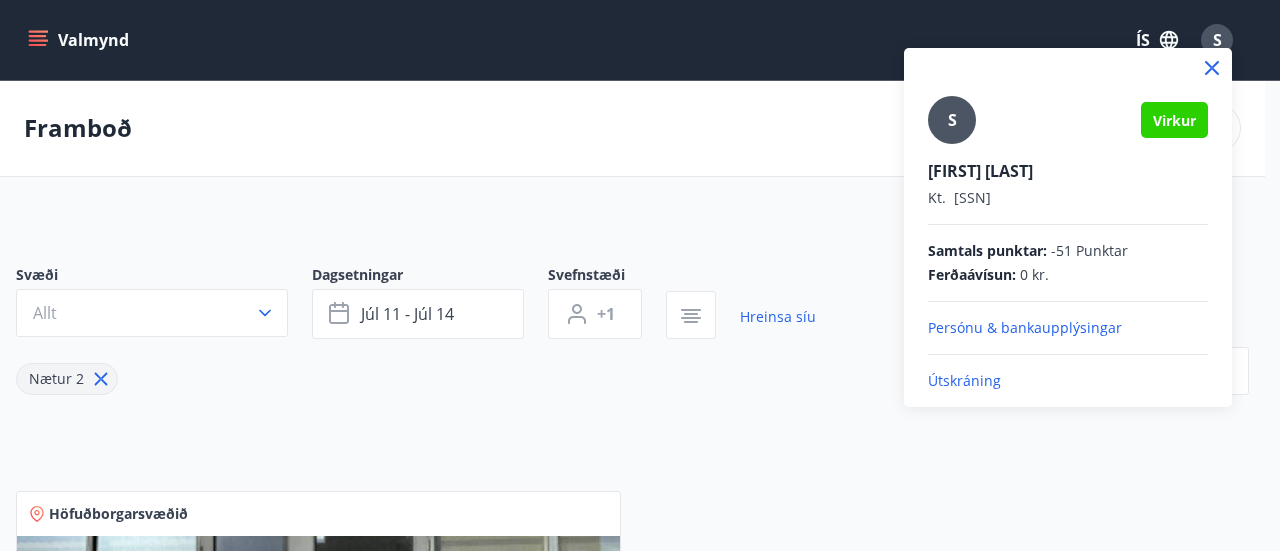 click on "Útskráning" at bounding box center [1068, 328] 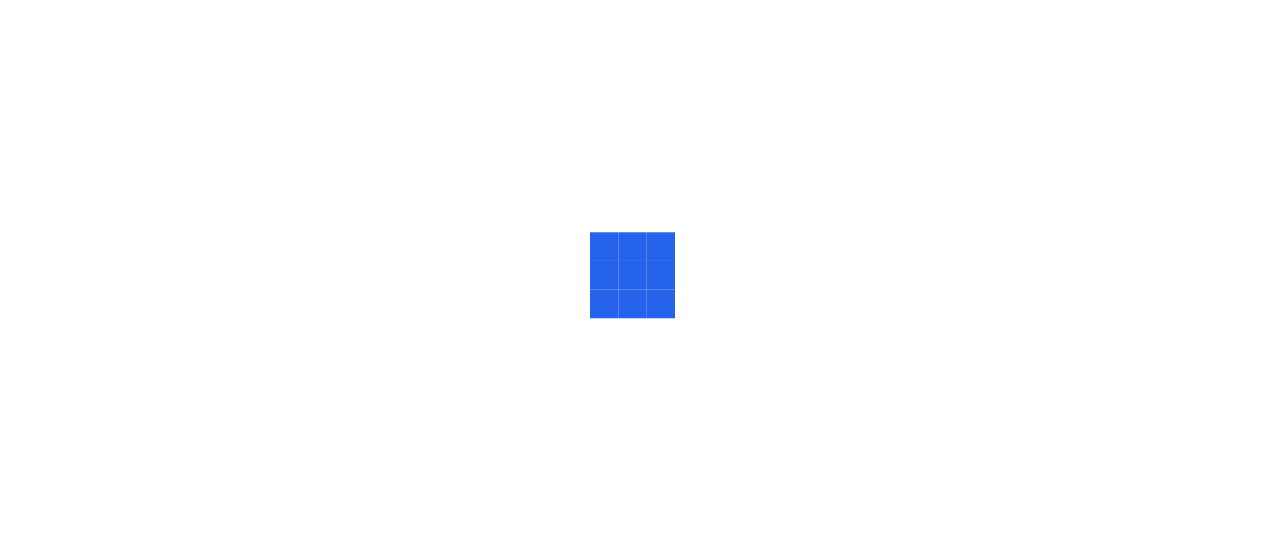 scroll, scrollTop: 0, scrollLeft: 0, axis: both 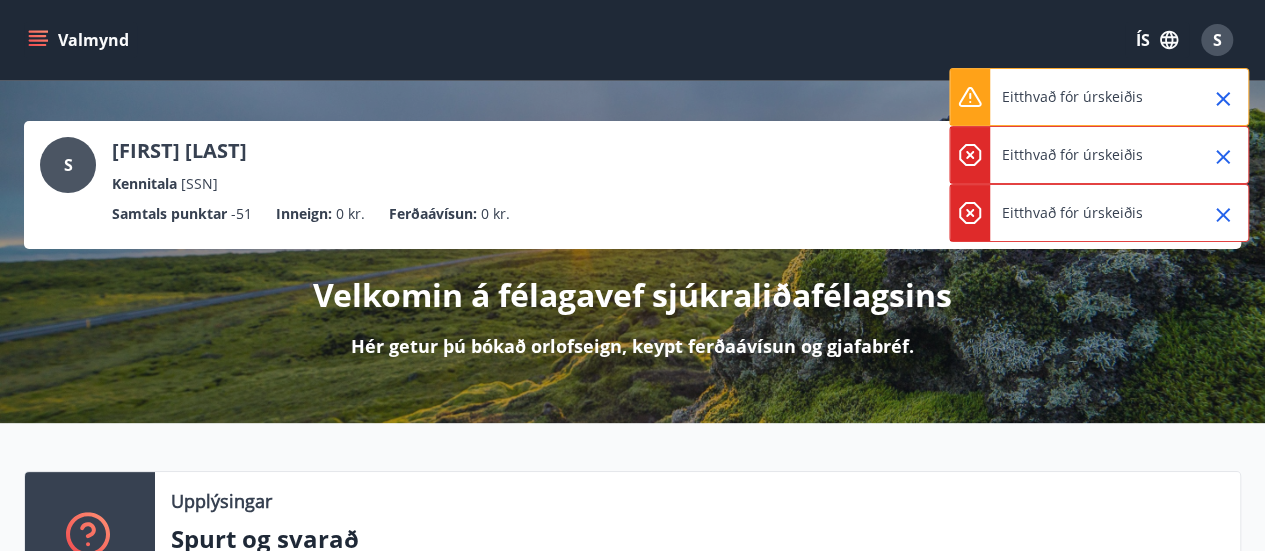 click on "Velkomin á félagavef sjúkraliðafélagsins Hér getur þú bókað orlofseign, keypt ferðaávísun og gjafabréf." at bounding box center (632, 304) 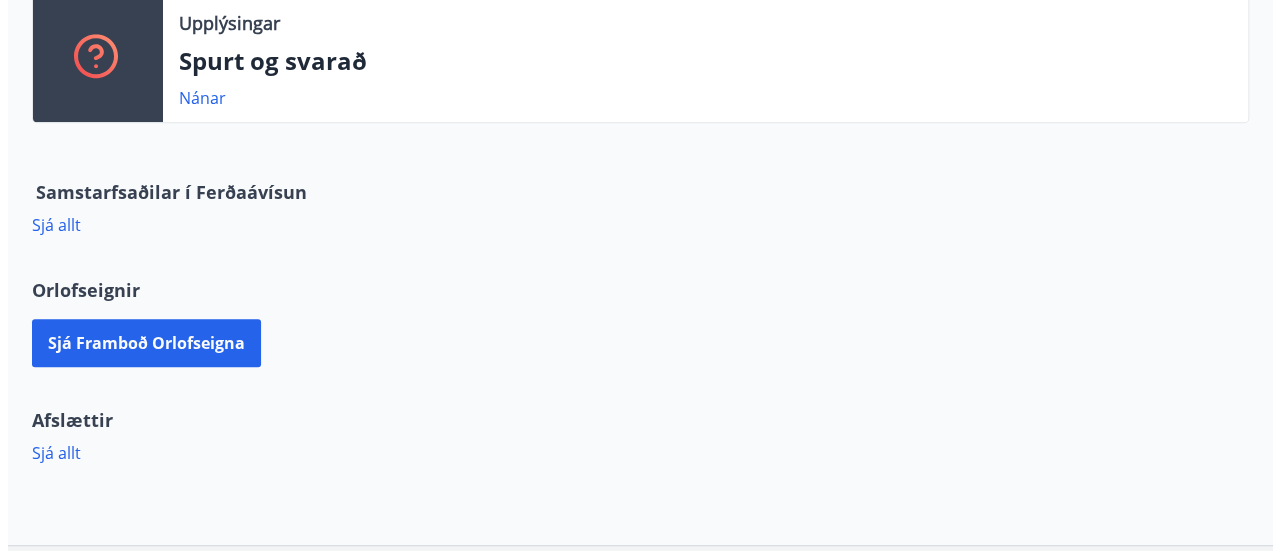 scroll, scrollTop: 0, scrollLeft: 0, axis: both 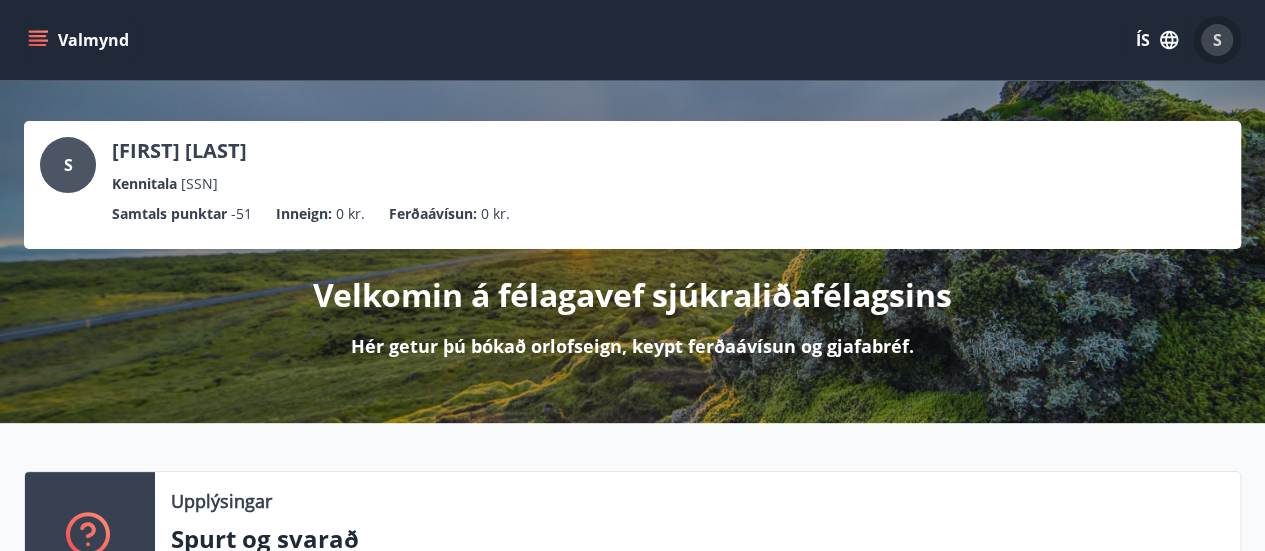 click on "S" at bounding box center (1217, 40) 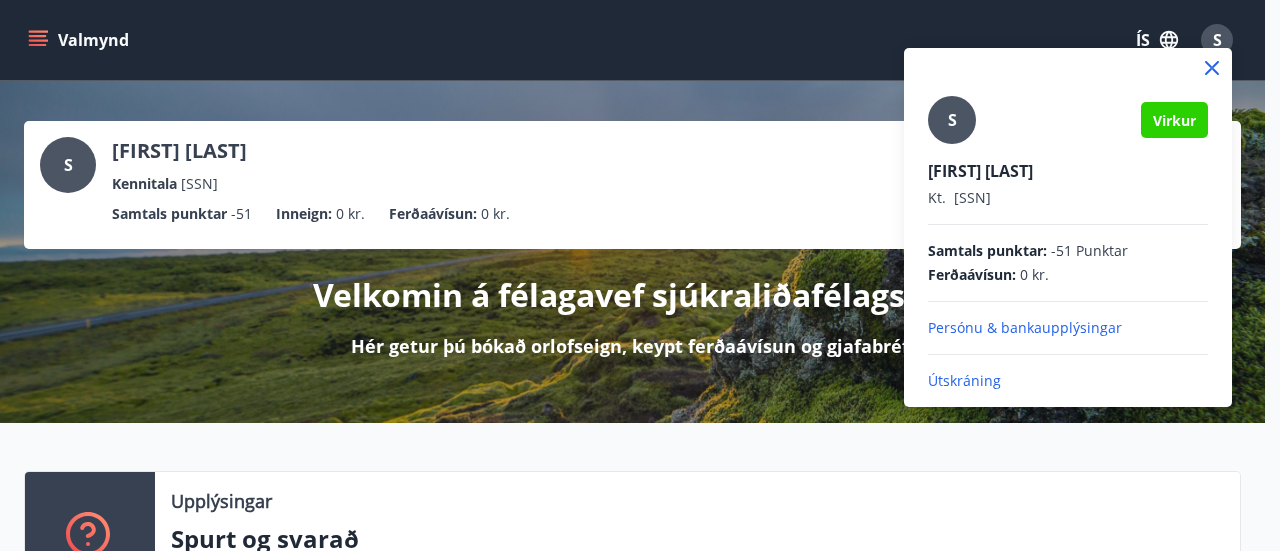 click on "Útskráning" at bounding box center [1068, 328] 